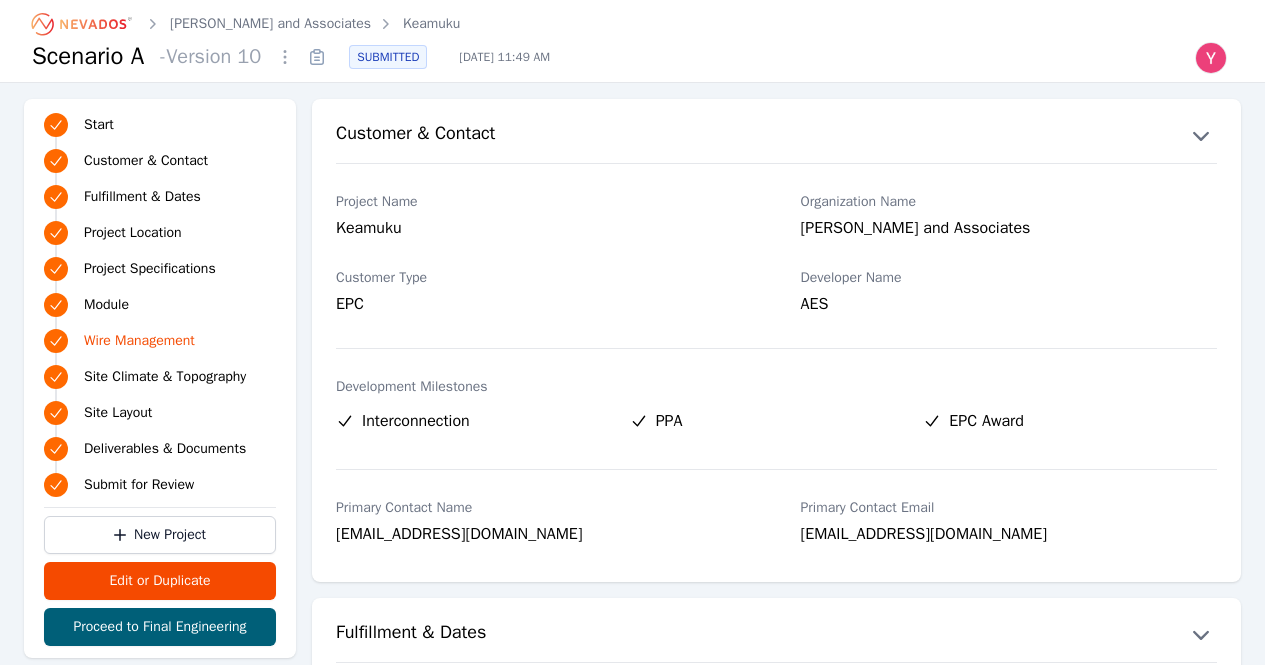 scroll, scrollTop: 2806, scrollLeft: 0, axis: vertical 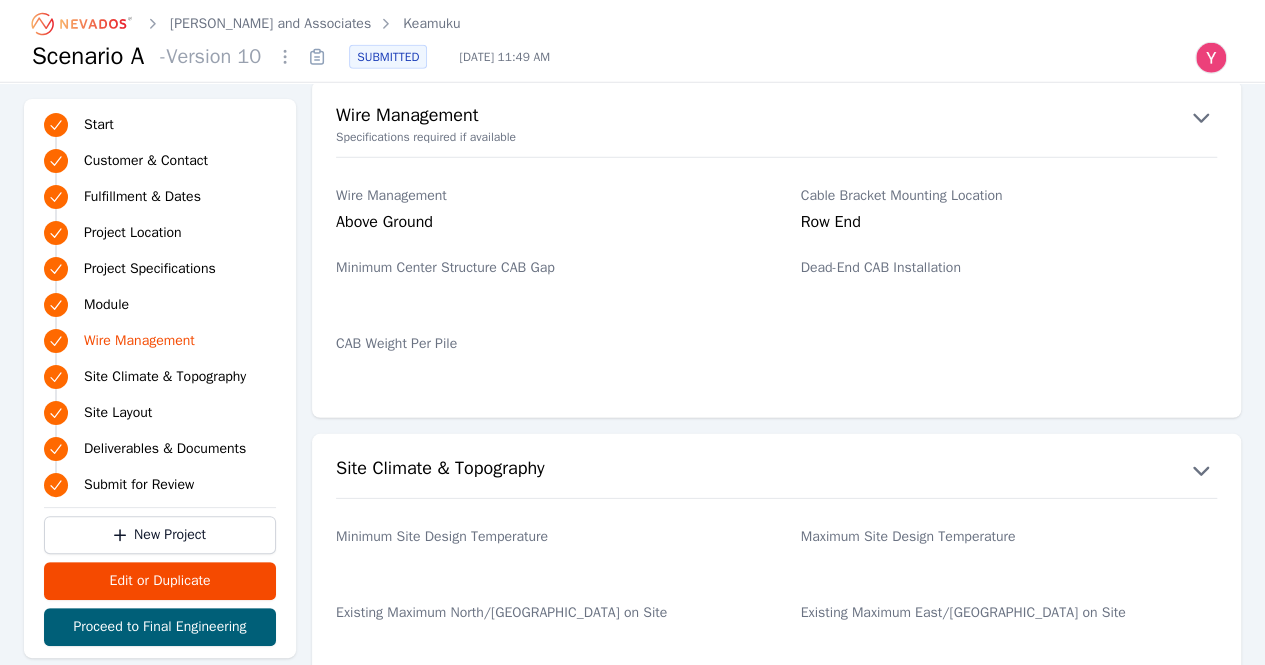 click on "Minimum Site Design Temperature" at bounding box center [544, 553] 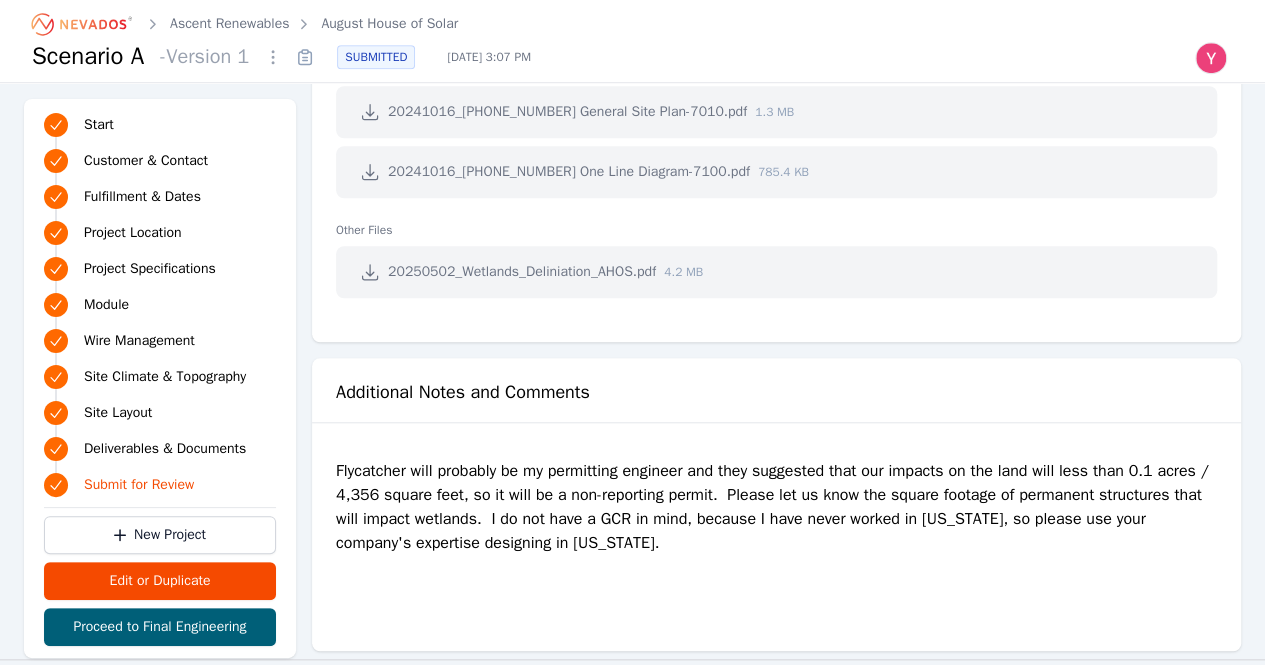 scroll, scrollTop: 4538, scrollLeft: 0, axis: vertical 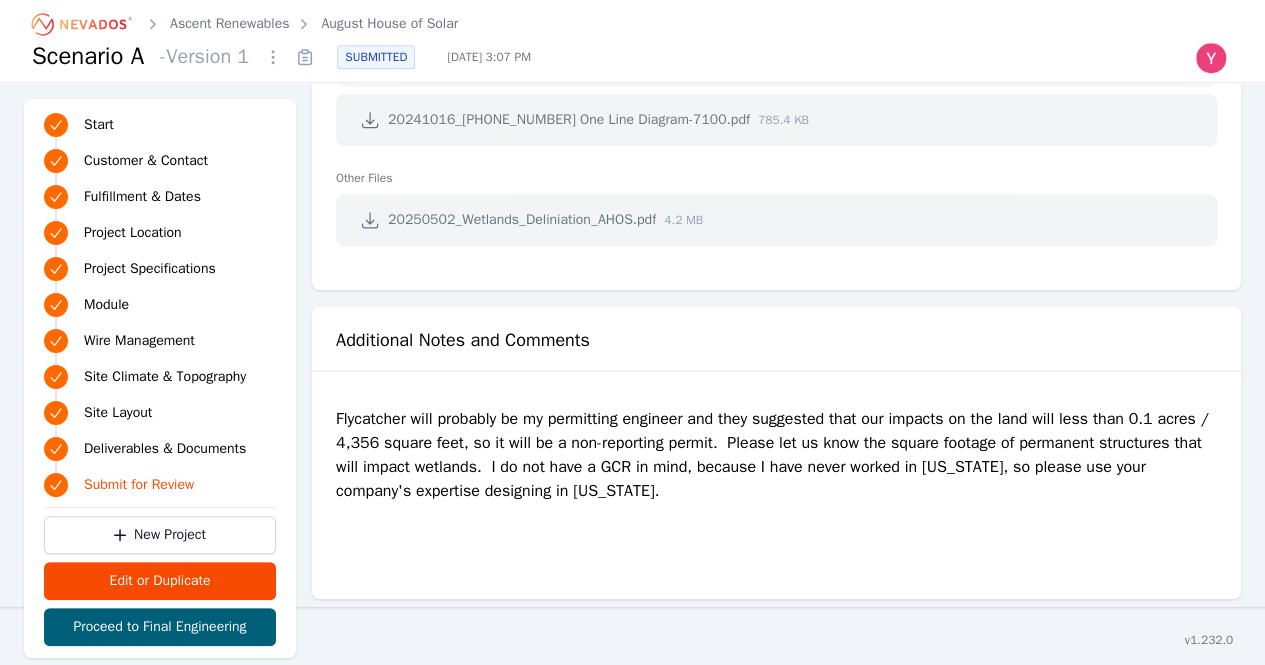 click on "Flycatcher will probably be my permitting engineer and they suggested that our impacts on the land will less than 0.1 acres / 4,356 square feet, so it will be a non-reporting permit.  Please let us know the square footage of permanent structures that will impact wetlands.  I do not have a GCR in mind, because I have never worked in Maine, so please use your company's expertise designing in Maine." at bounding box center (776, 487) 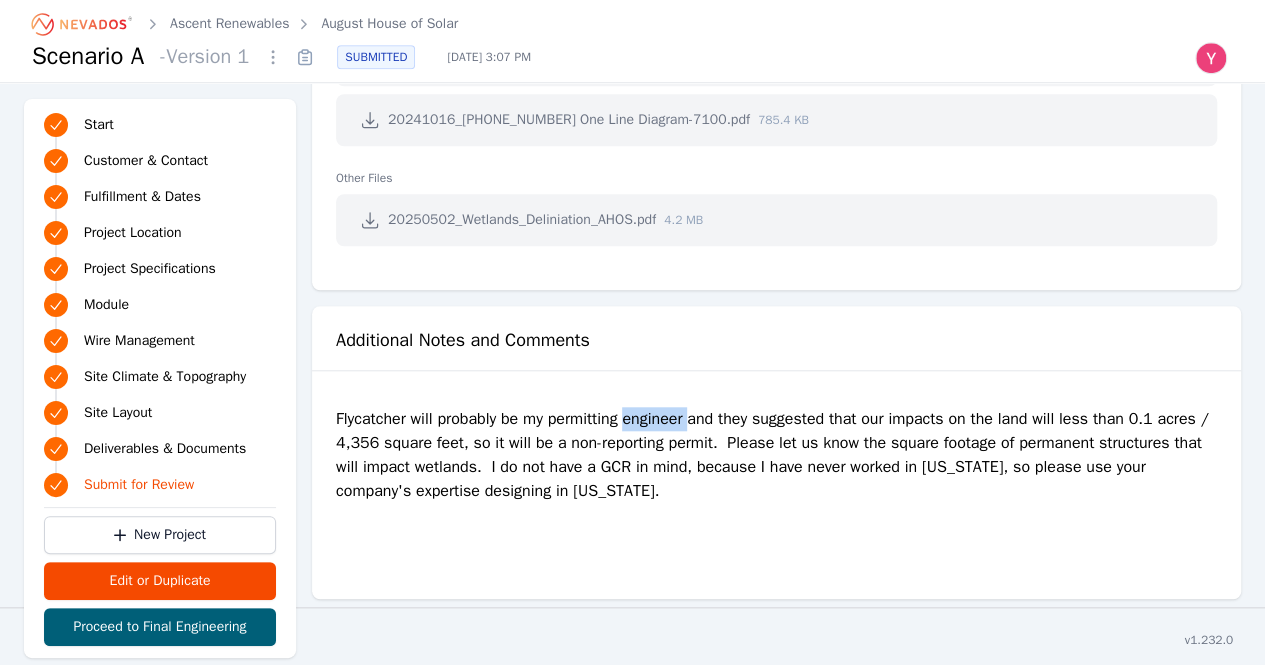 click on "Flycatcher will probably be my permitting engineer and they suggested that our impacts on the land will less than 0.1 acres / 4,356 square feet, so it will be a non-reporting permit.  Please let us know the square footage of permanent structures that will impact wetlands.  I do not have a GCR in mind, because I have never worked in Maine, so please use your company's expertise designing in Maine." at bounding box center (776, 487) 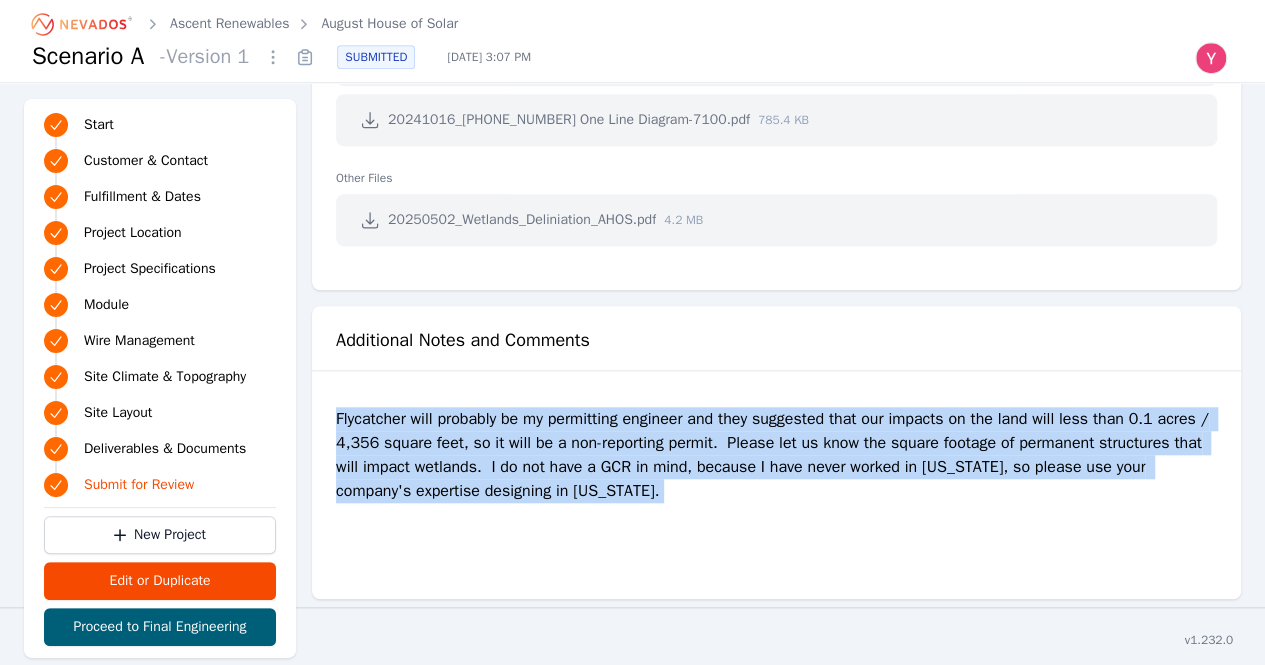 click on "Flycatcher will probably be my permitting engineer and they suggested that our impacts on the land will less than 0.1 acres / 4,356 square feet, so it will be a non-reporting permit.  Please let us know the square footage of permanent structures that will impact wetlands.  I do not have a GCR in mind, because I have never worked in Maine, so please use your company's expertise designing in Maine." at bounding box center [776, 487] 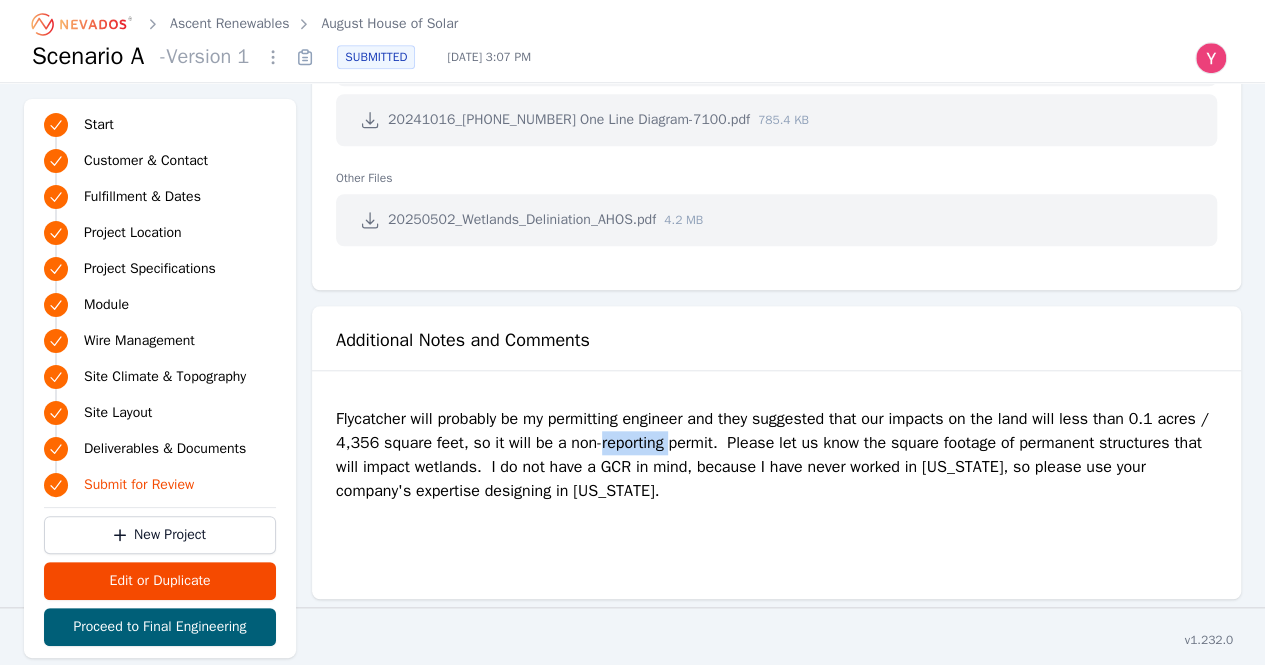 click on "Flycatcher will probably be my permitting engineer and they suggested that our impacts on the land will less than 0.1 acres / 4,356 square feet, so it will be a non-reporting permit.  Please let us know the square footage of permanent structures that will impact wetlands.  I do not have a GCR in mind, because I have never worked in Maine, so please use your company's expertise designing in Maine." at bounding box center [776, 487] 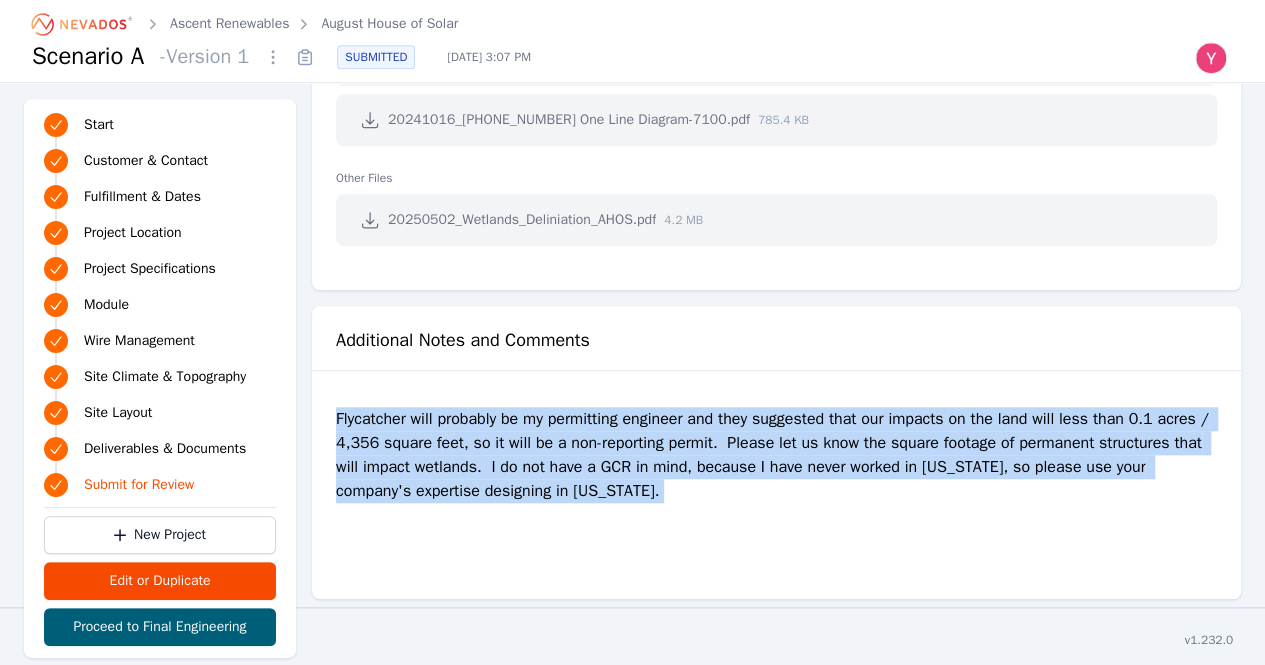 click on "Flycatcher will probably be my permitting engineer and they suggested that our impacts on the land will less than 0.1 acres / 4,356 square feet, so it will be a non-reporting permit.  Please let us know the square footage of permanent structures that will impact wetlands.  I do not have a GCR in mind, because I have never worked in Maine, so please use your company's expertise designing in Maine." at bounding box center (776, 487) 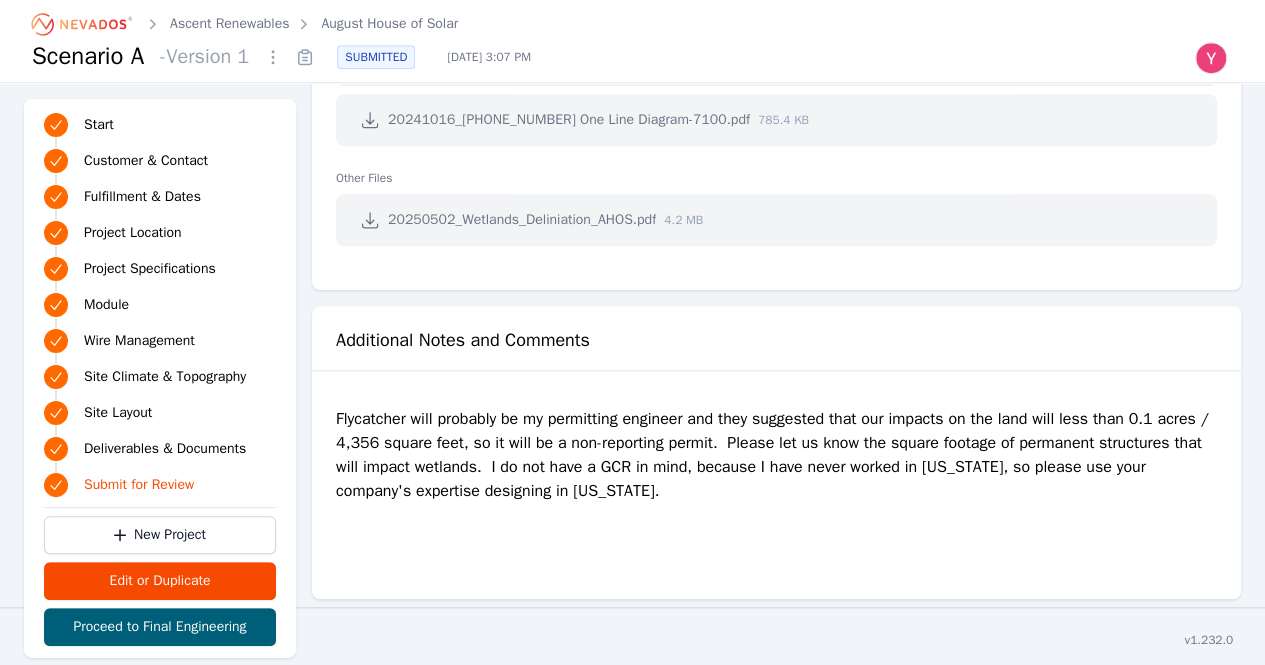 click on "Flycatcher will probably be my permitting engineer and they suggested that our impacts on the land will less than 0.1 acres / 4,356 square feet, so it will be a non-reporting permit.  Please let us know the square footage of permanent structures that will impact wetlands.  I do not have a GCR in mind, because I have never worked in Maine, so please use your company's expertise designing in Maine." at bounding box center (776, 487) 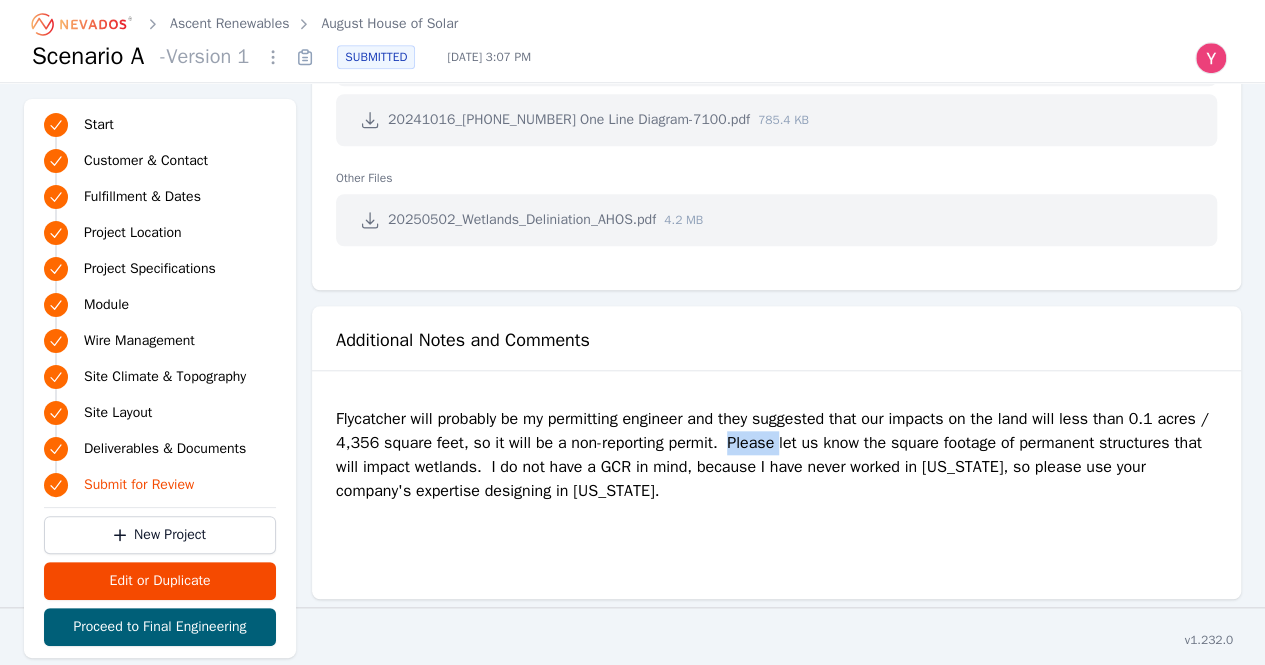 click on "Flycatcher will probably be my permitting engineer and they suggested that our impacts on the land will less than 0.1 acres / 4,356 square feet, so it will be a non-reporting permit.  Please let us know the square footage of permanent structures that will impact wetlands.  I do not have a GCR in mind, because I have never worked in Maine, so please use your company's expertise designing in Maine." at bounding box center (776, 487) 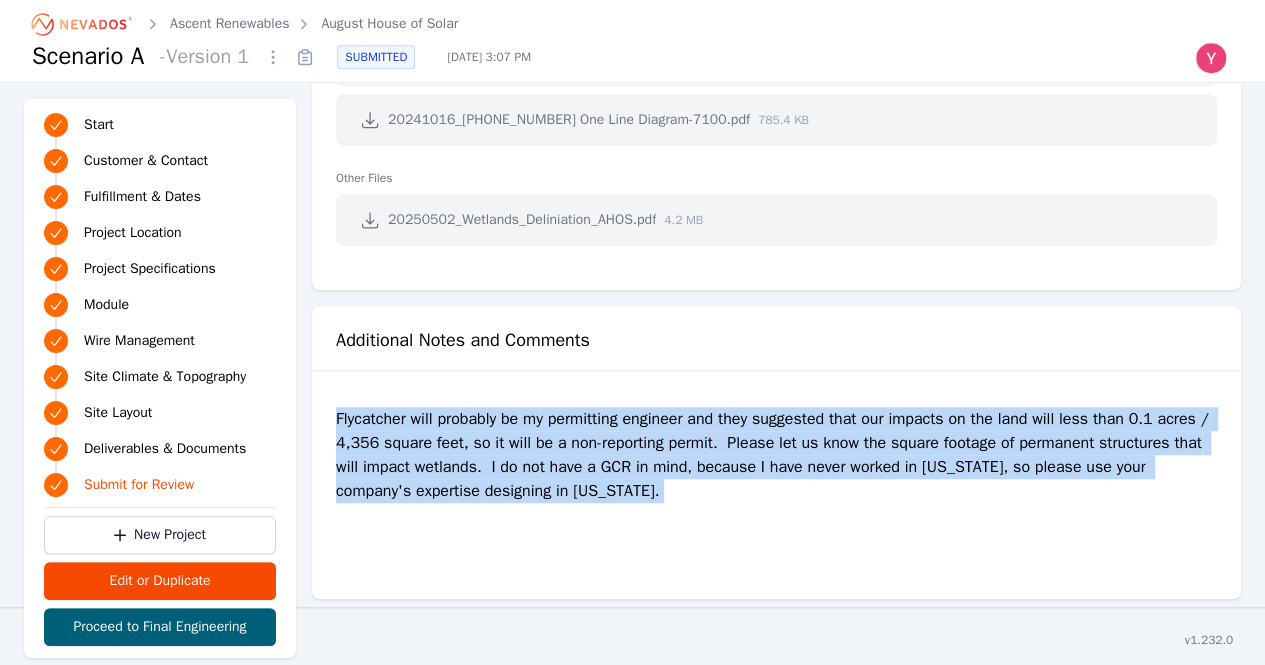 click on "Flycatcher will probably be my permitting engineer and they suggested that our impacts on the land will less than 0.1 acres / 4,356 square feet, so it will be a non-reporting permit.  Please let us know the square footage of permanent structures that will impact wetlands.  I do not have a GCR in mind, because I have never worked in Maine, so please use your company's expertise designing in Maine." at bounding box center (776, 487) 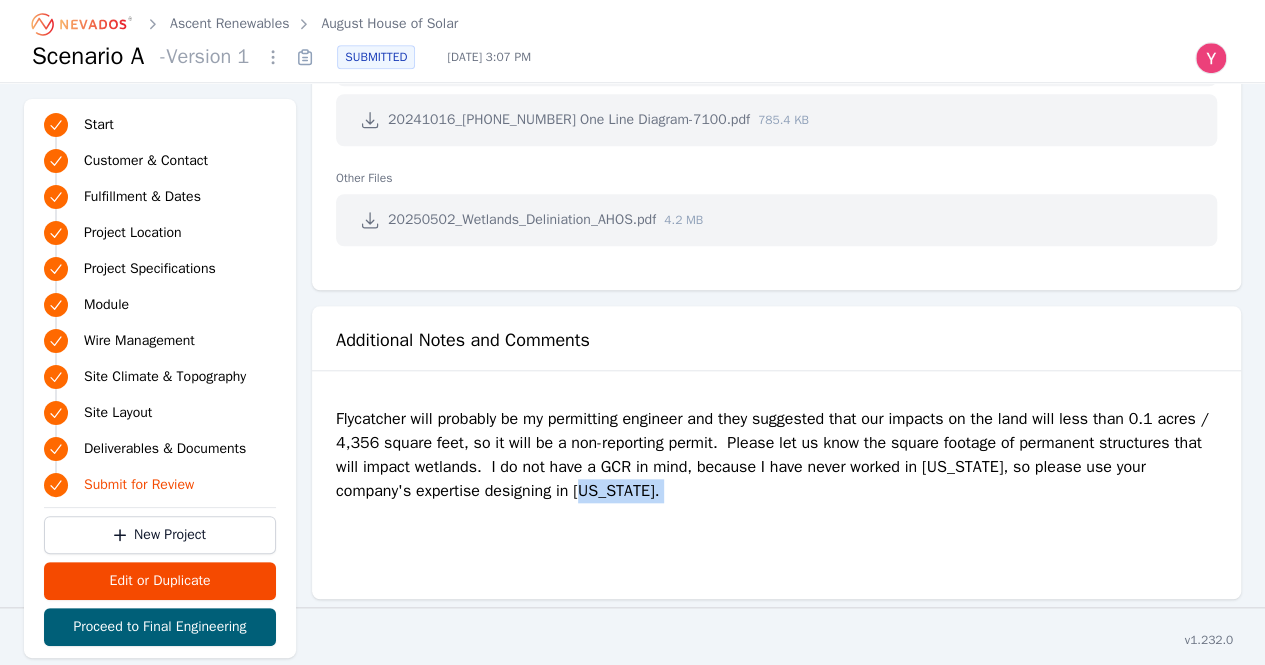 click on "Flycatcher will probably be my permitting engineer and they suggested that our impacts on the land will less than 0.1 acres / 4,356 square feet, so it will be a non-reporting permit.  Please let us know the square footage of permanent structures that will impact wetlands.  I do not have a GCR in mind, because I have never worked in Maine, so please use your company's expertise designing in Maine." at bounding box center (776, 487) 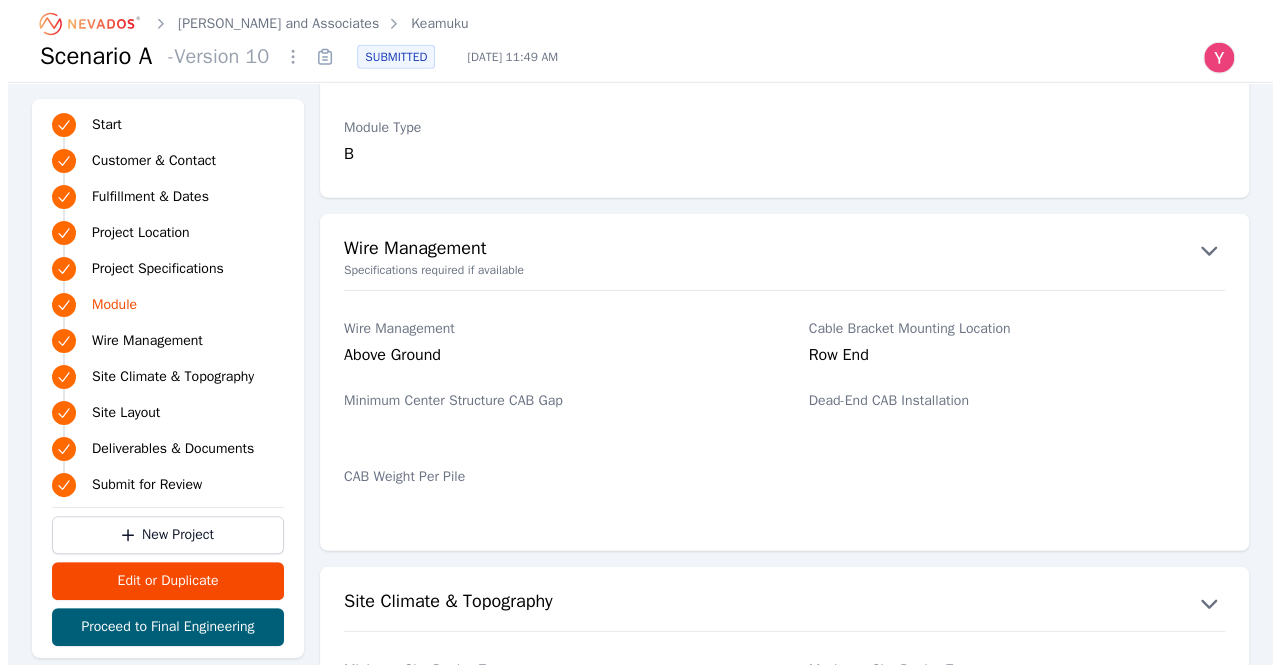 scroll, scrollTop: 2700, scrollLeft: 0, axis: vertical 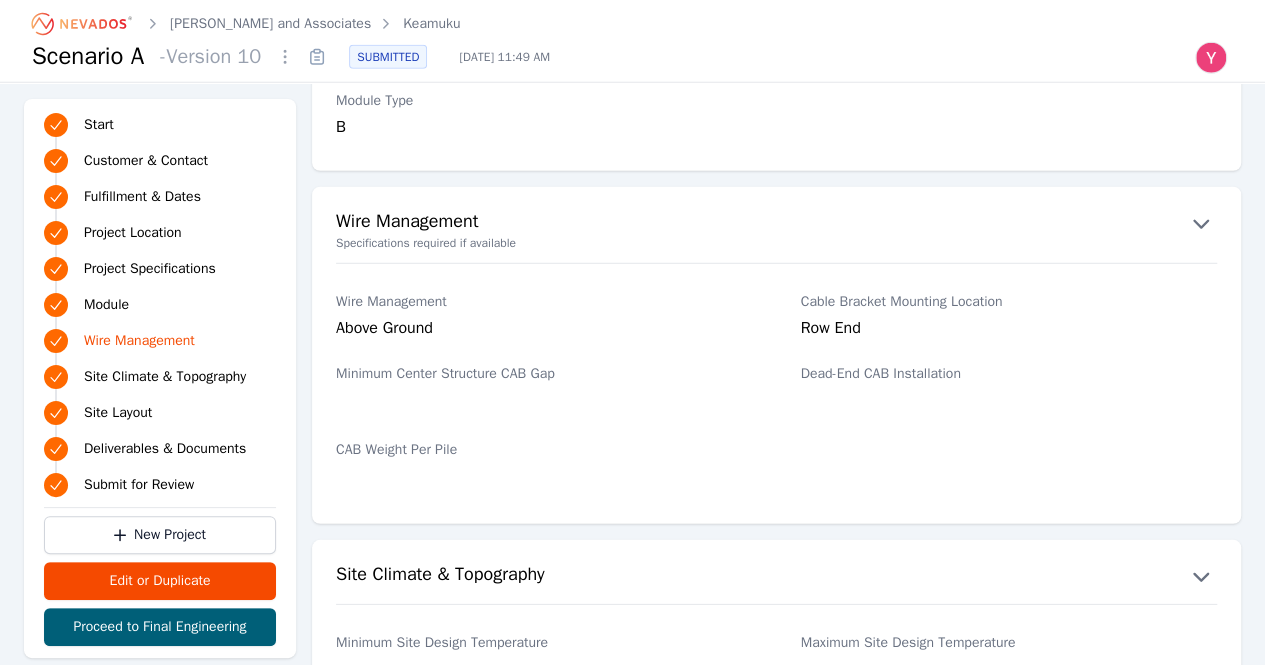 click 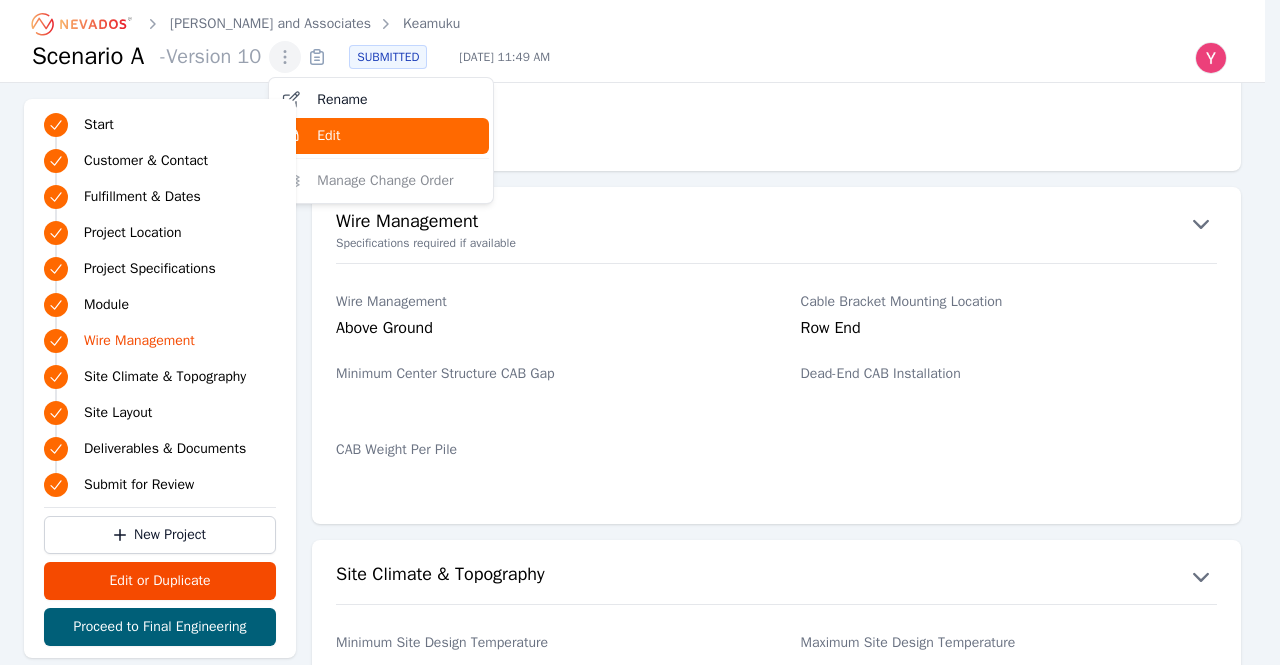 click on "Edit" at bounding box center (381, 136) 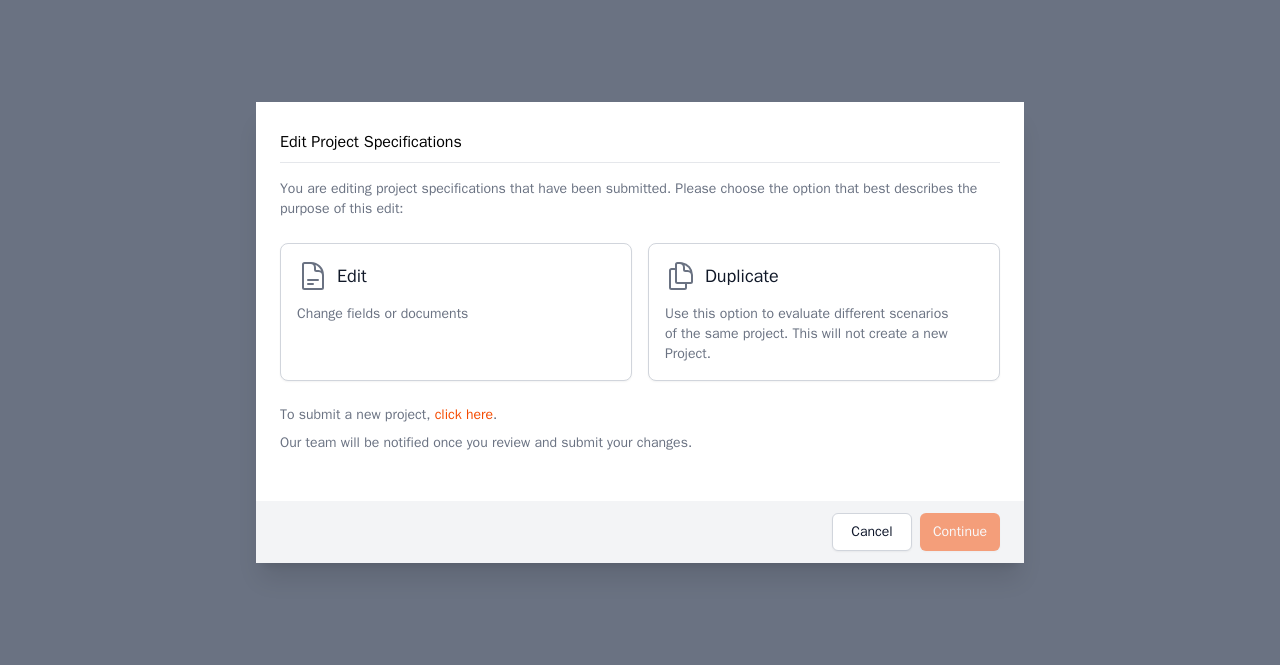 click on "Edit" at bounding box center (382, 280) 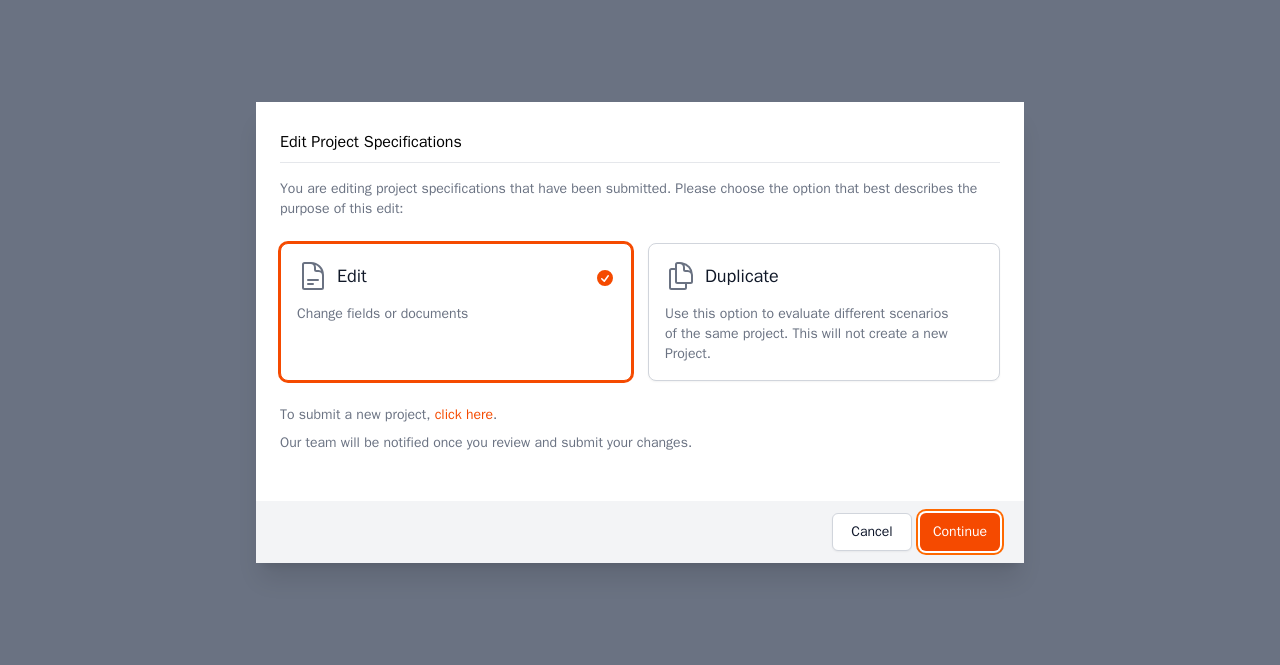 click on "Continue" at bounding box center [960, 532] 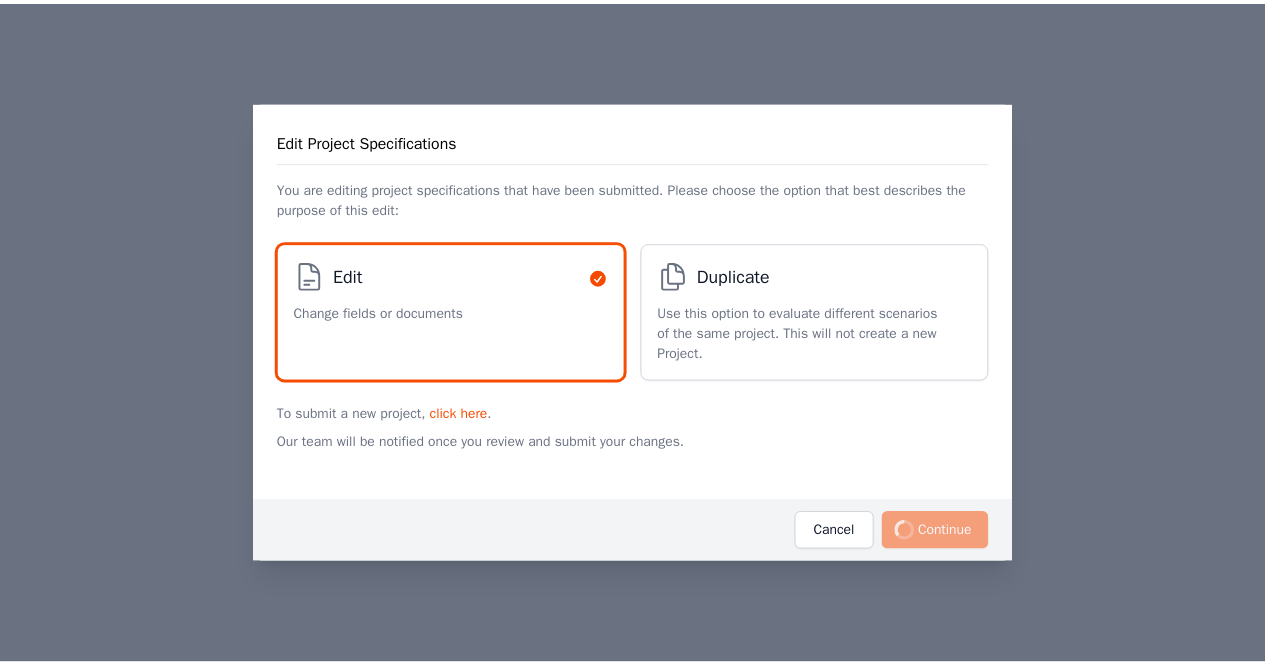 scroll, scrollTop: 0, scrollLeft: 0, axis: both 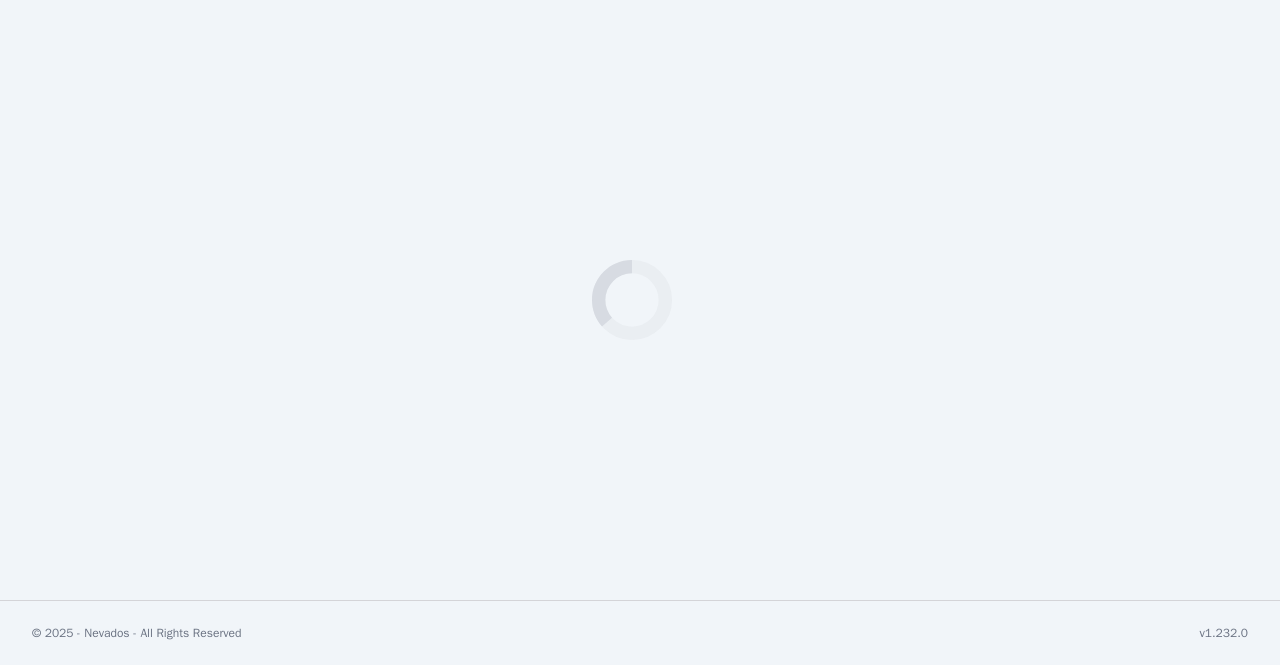 select on "***" 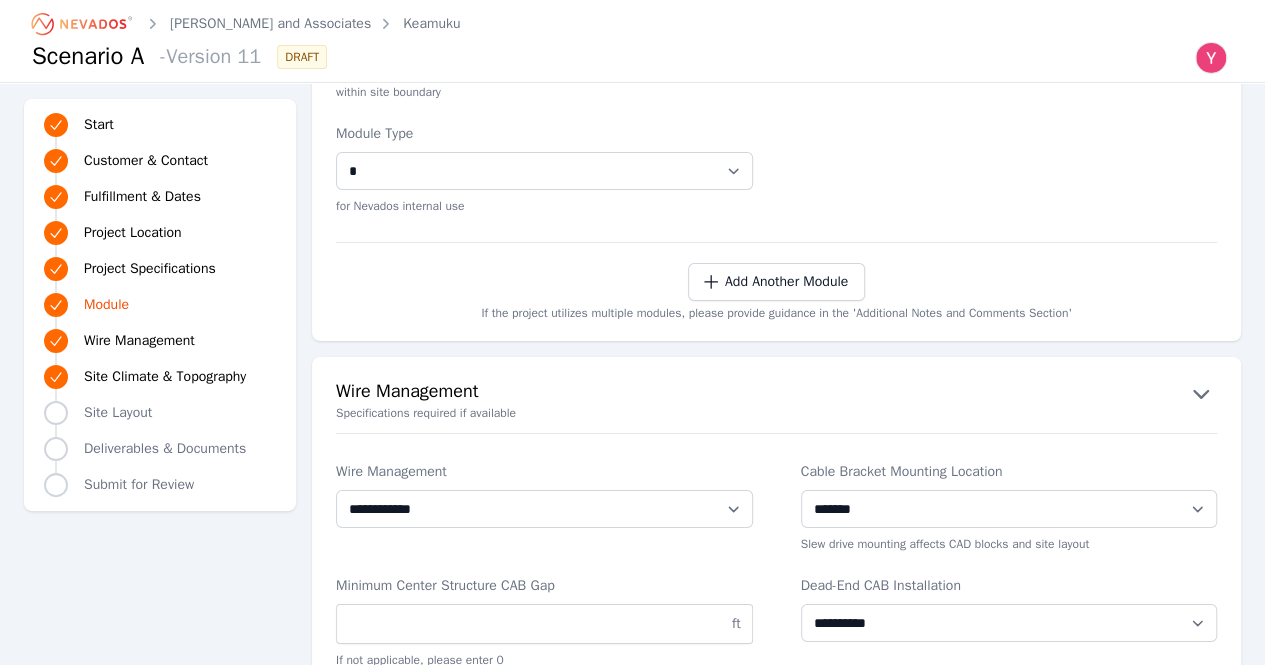 scroll, scrollTop: 3500, scrollLeft: 0, axis: vertical 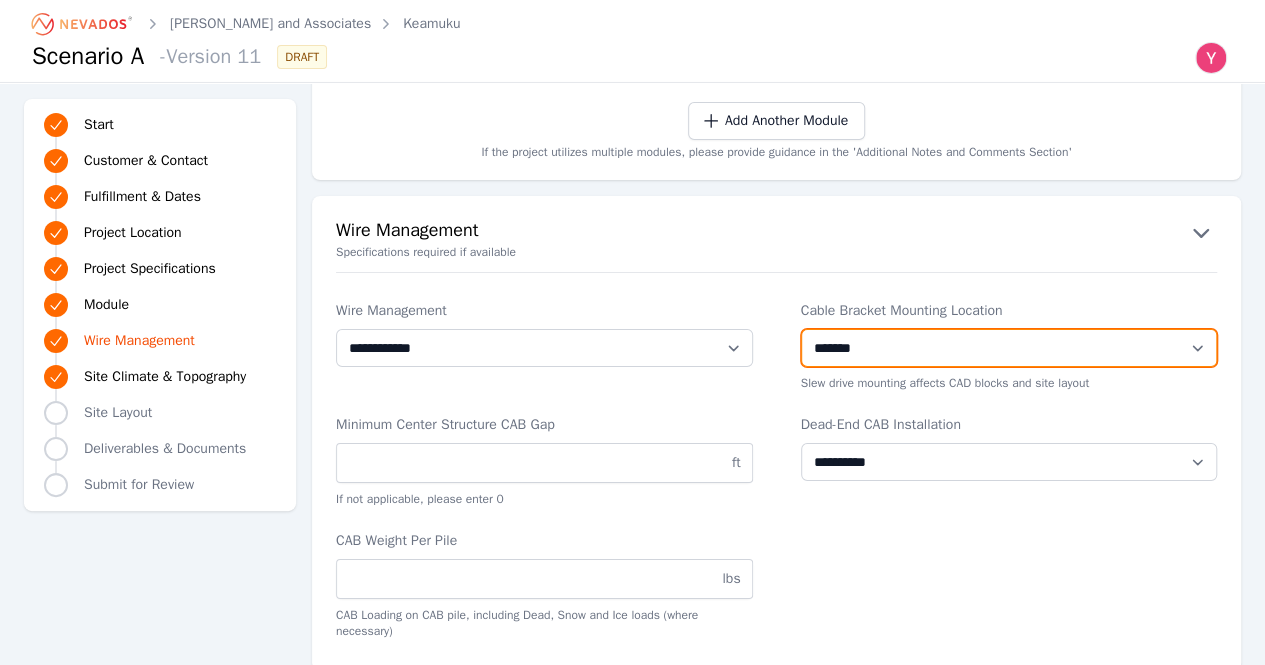click on "**********" at bounding box center [1009, 348] 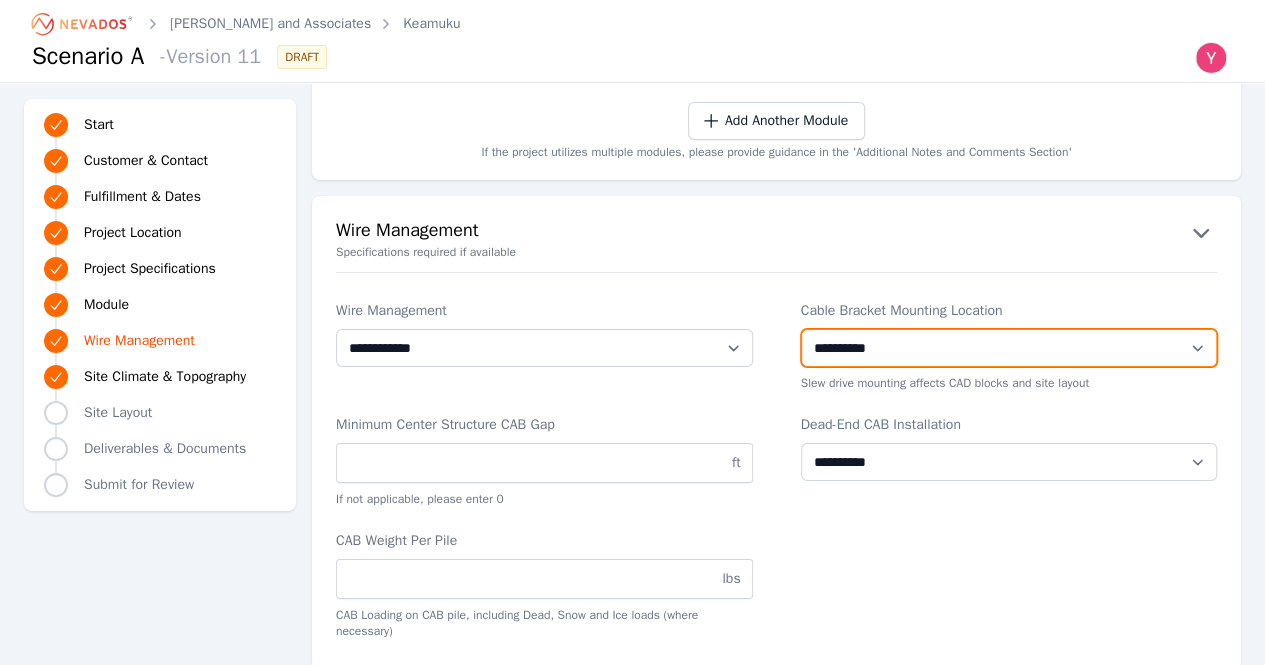 click on "**********" at bounding box center (1009, 348) 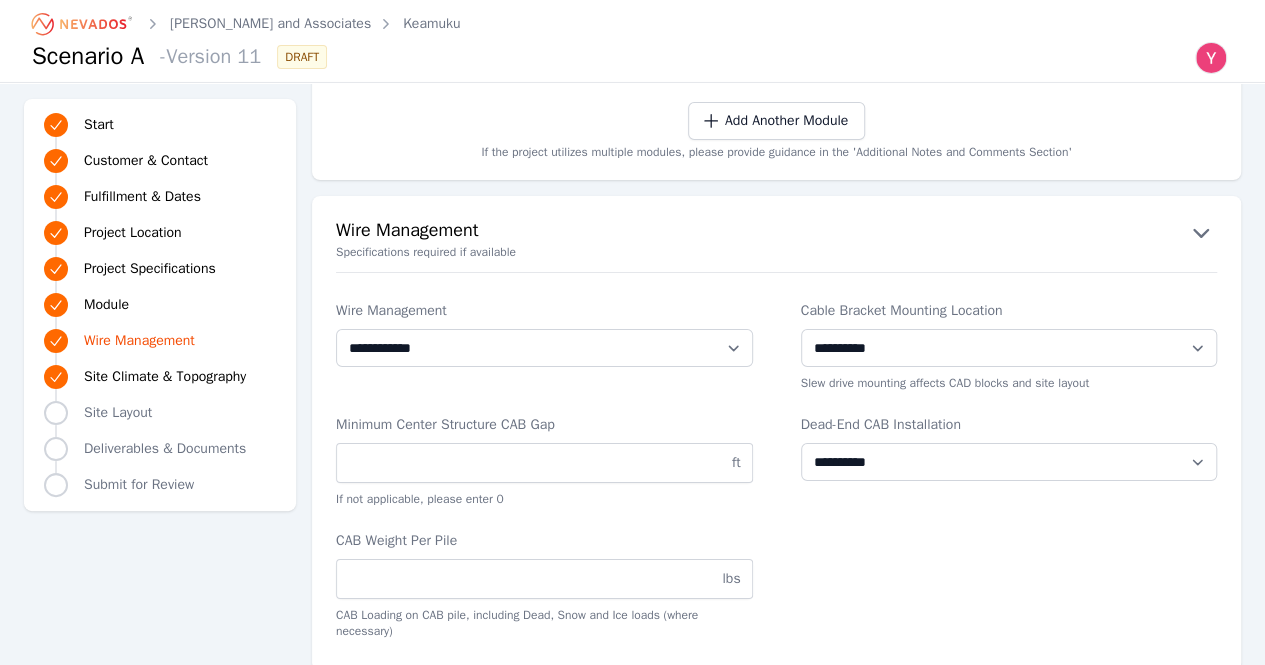 click on "Minimum Center Structure CAB Gap" at bounding box center [544, 425] 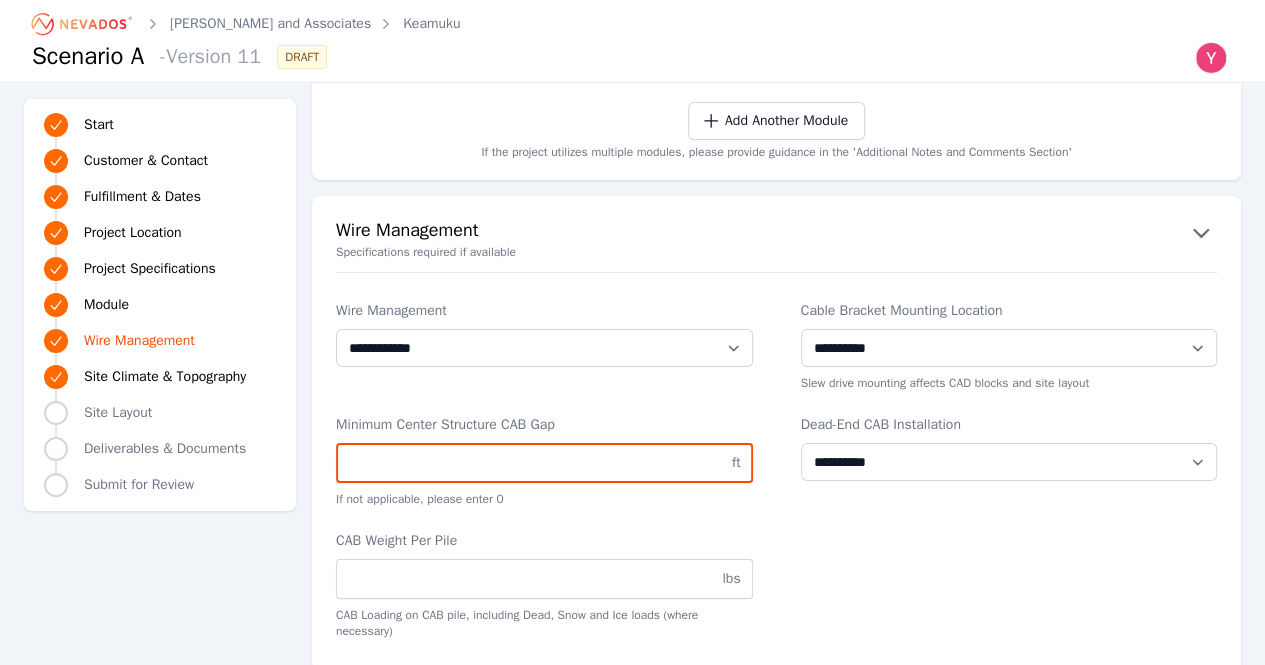 click on "Minimum Center Structure CAB Gap" at bounding box center (544, 463) 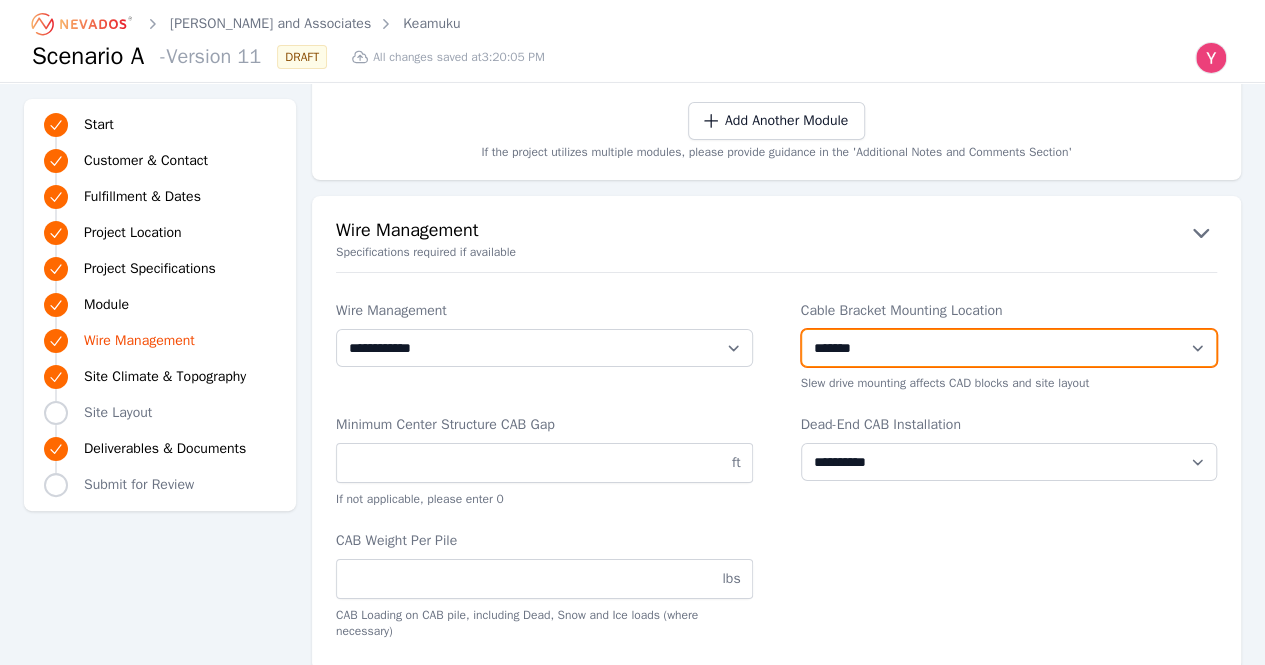 click on "**********" at bounding box center [1009, 348] 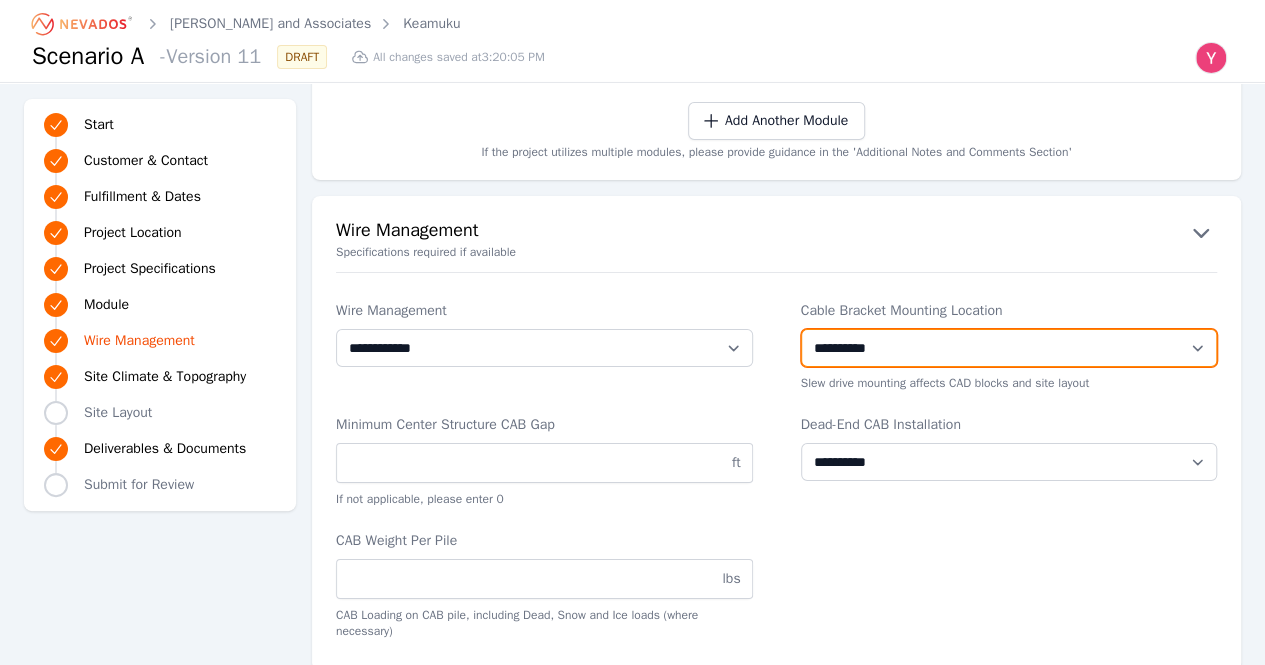click on "**********" at bounding box center (1009, 348) 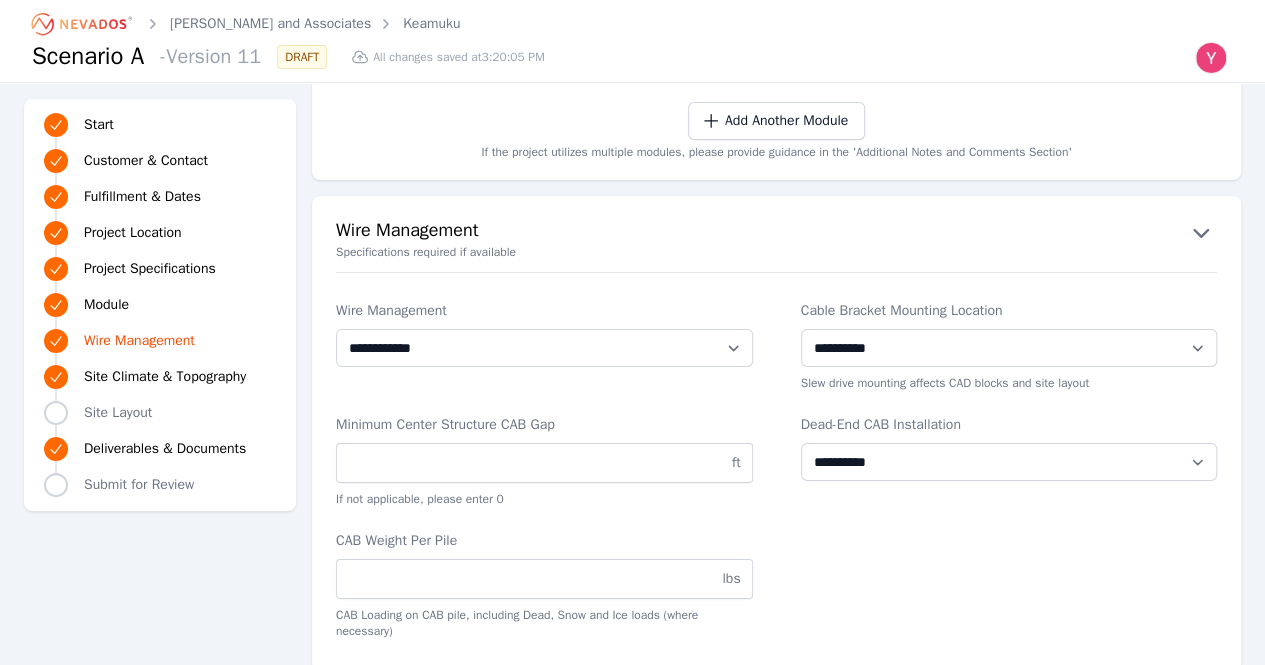 click on "**********" at bounding box center [544, 346] 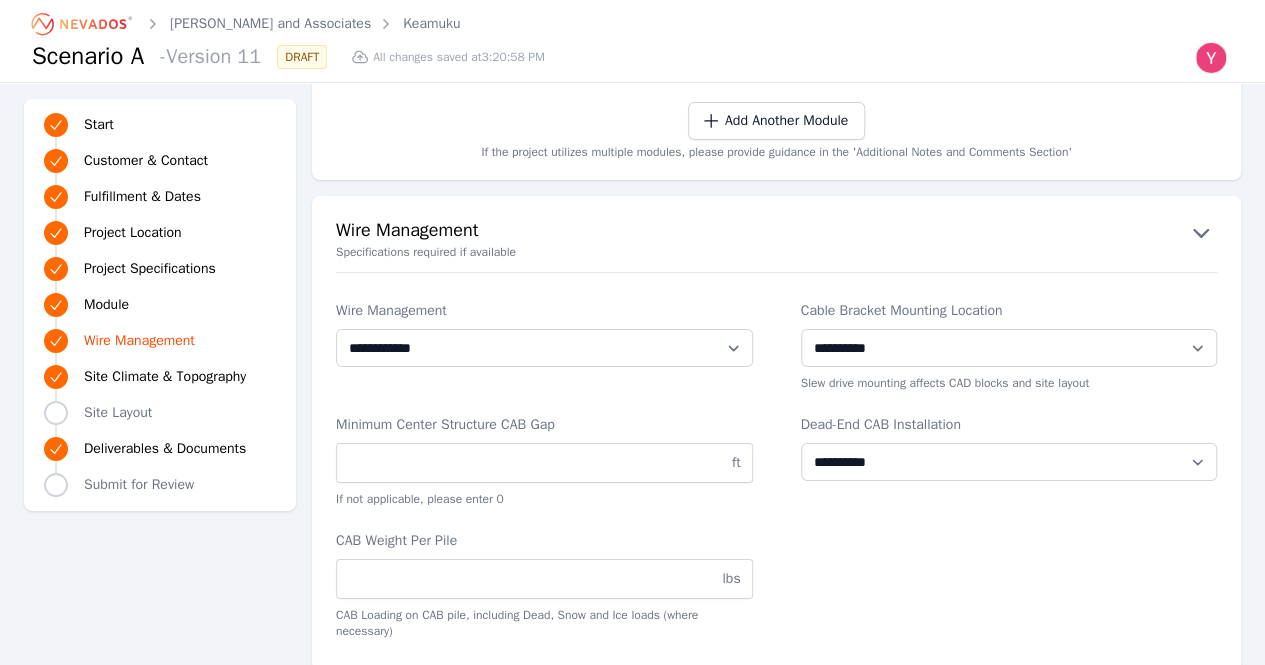 click on "**********" at bounding box center [1009, 346] 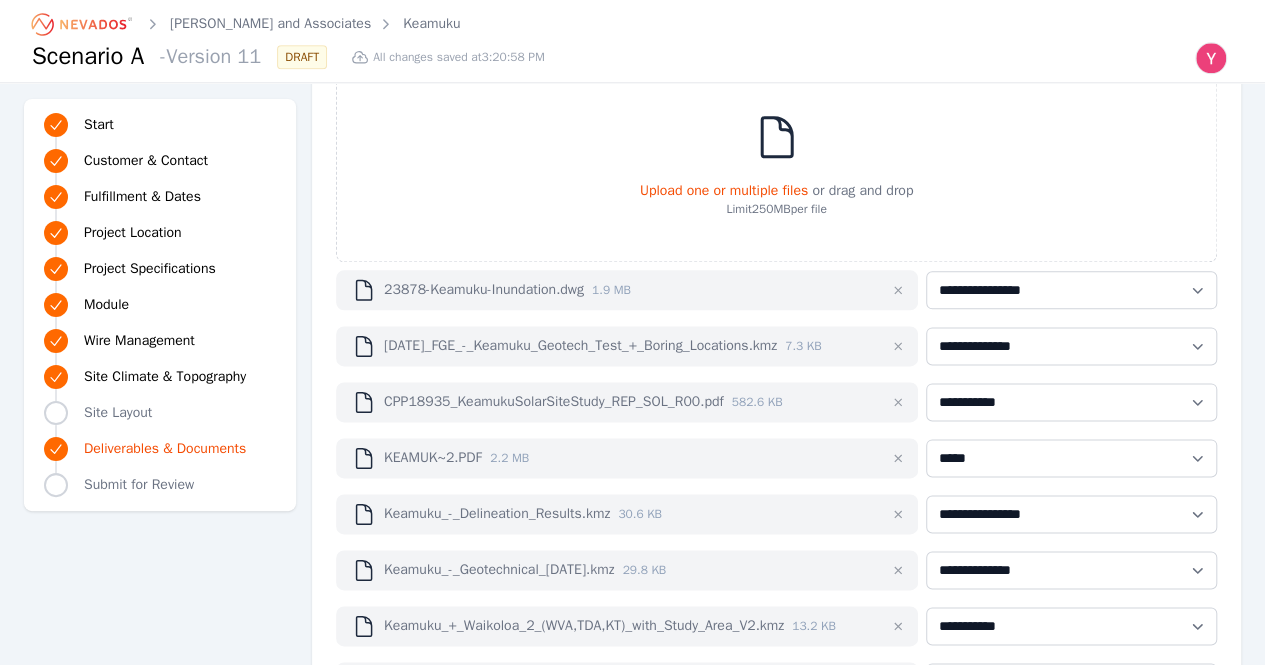 scroll, scrollTop: 5550, scrollLeft: 0, axis: vertical 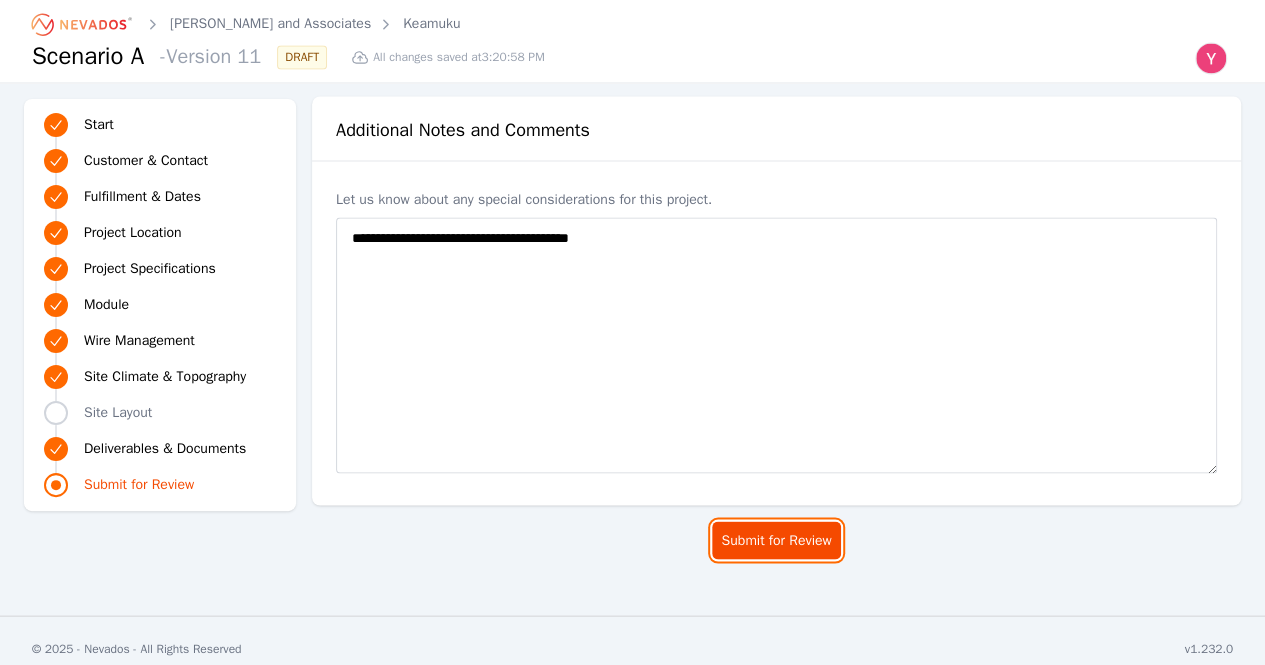 click on "Submit for Review" at bounding box center (776, 540) 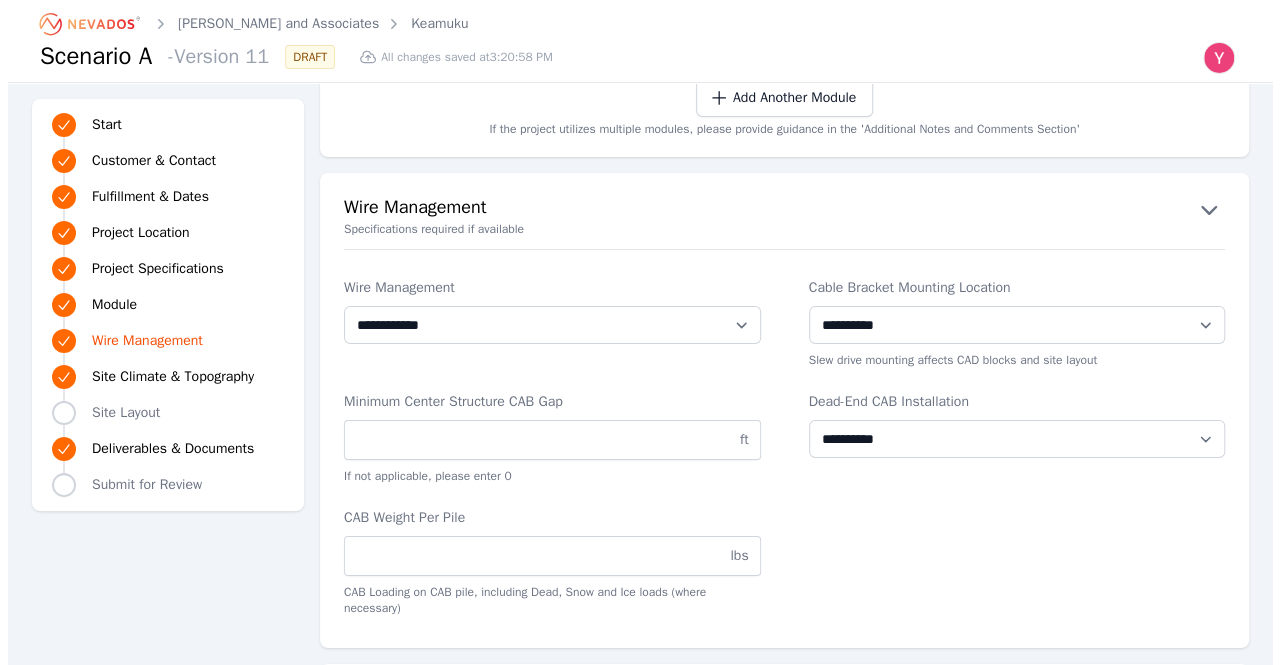 scroll, scrollTop: 3550, scrollLeft: 0, axis: vertical 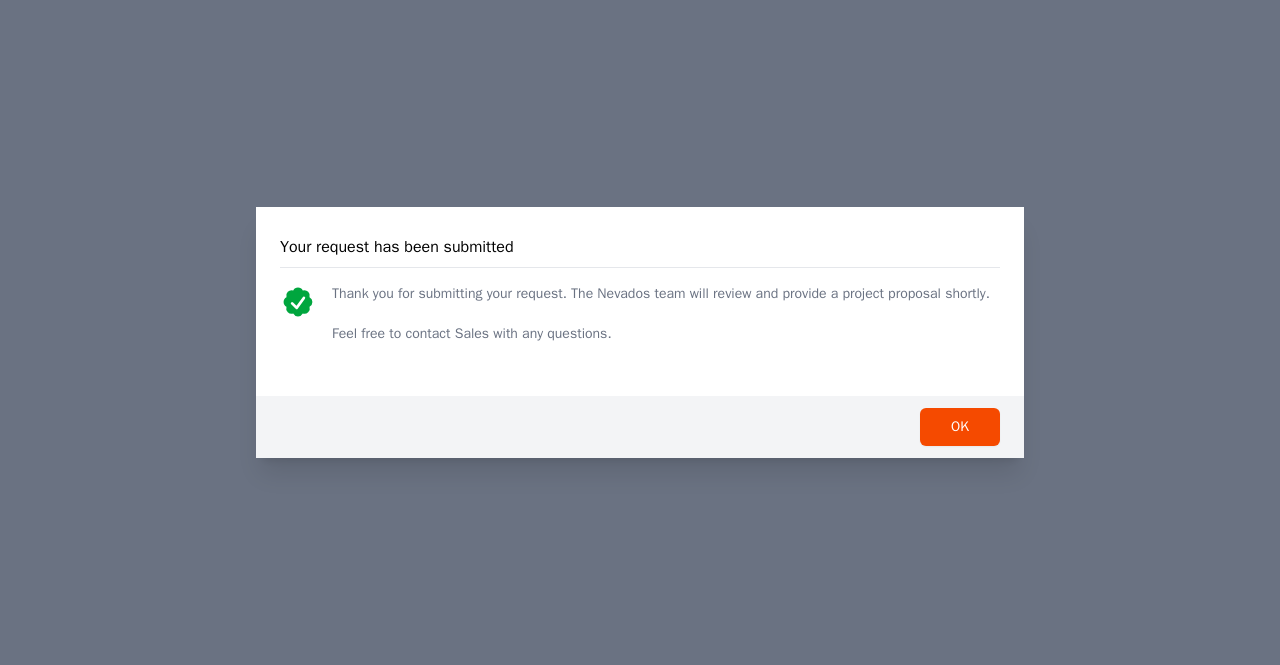 click on "OK" at bounding box center [640, 427] 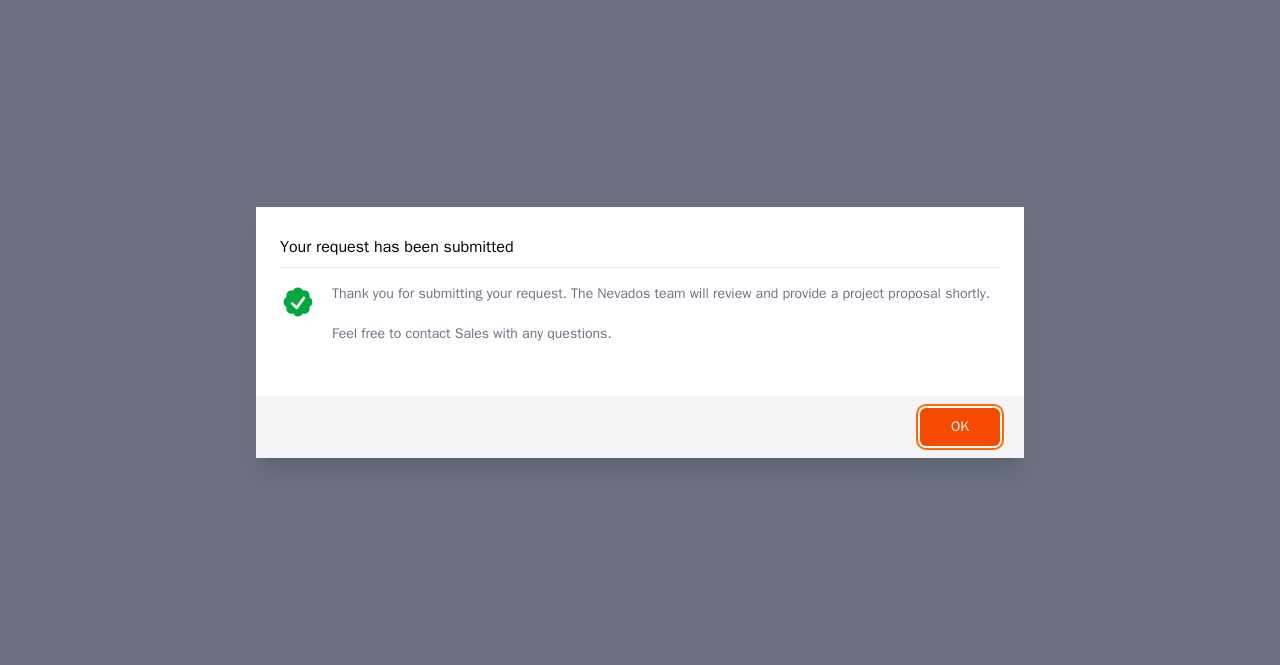click on "OK" at bounding box center (960, 427) 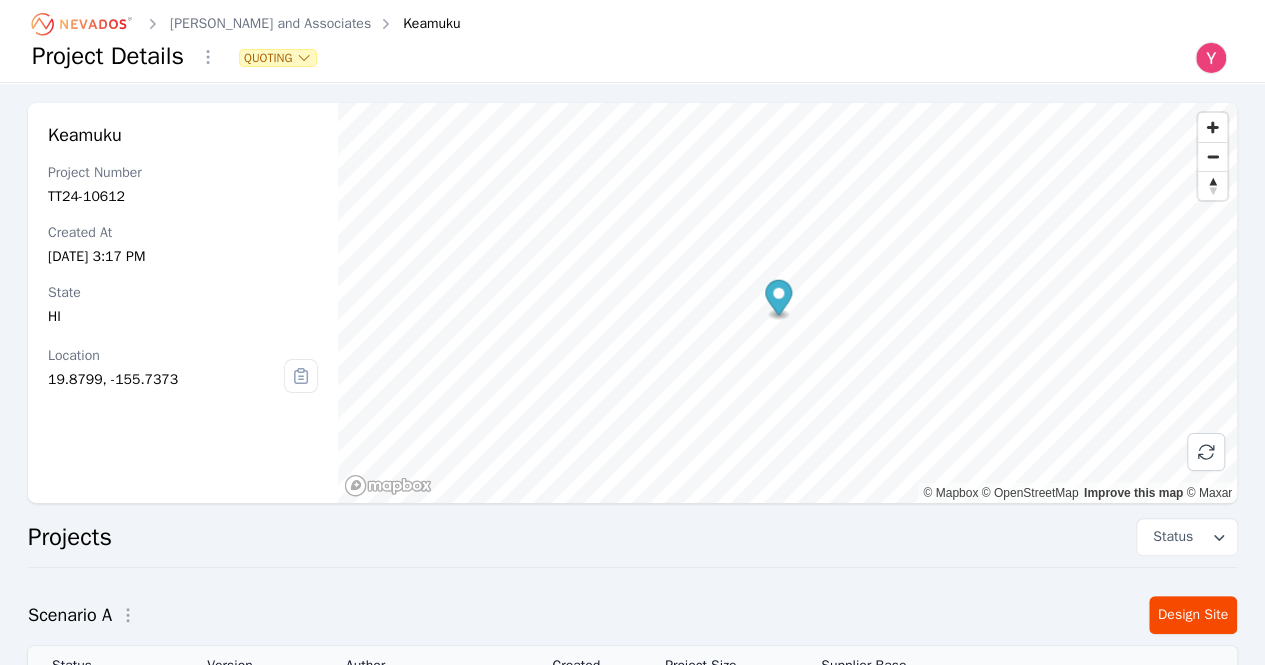 scroll, scrollTop: 200, scrollLeft: 0, axis: vertical 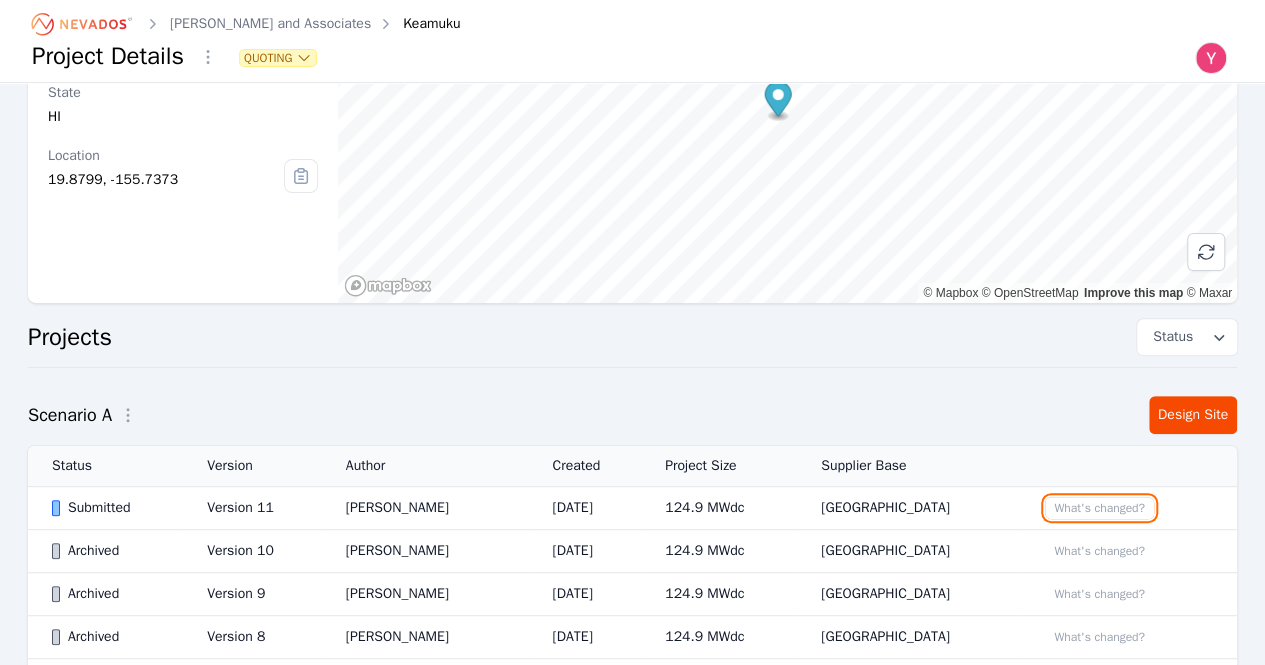 click on "What's changed?" at bounding box center [1099, 508] 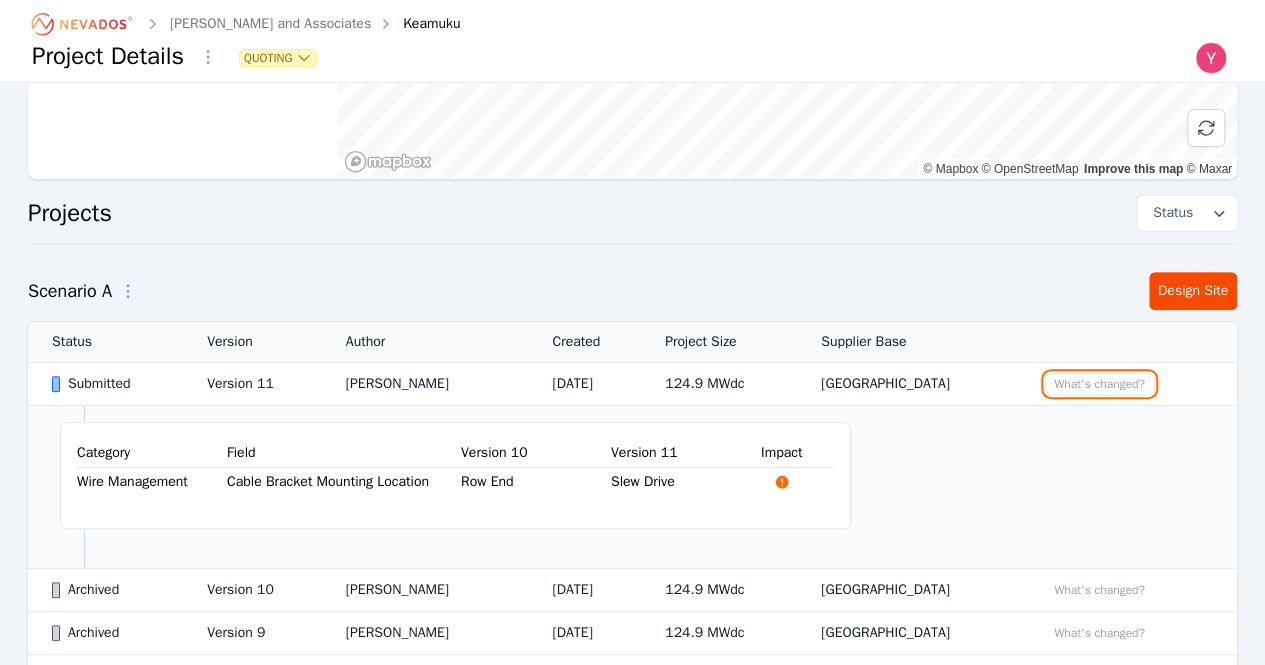 scroll, scrollTop: 400, scrollLeft: 0, axis: vertical 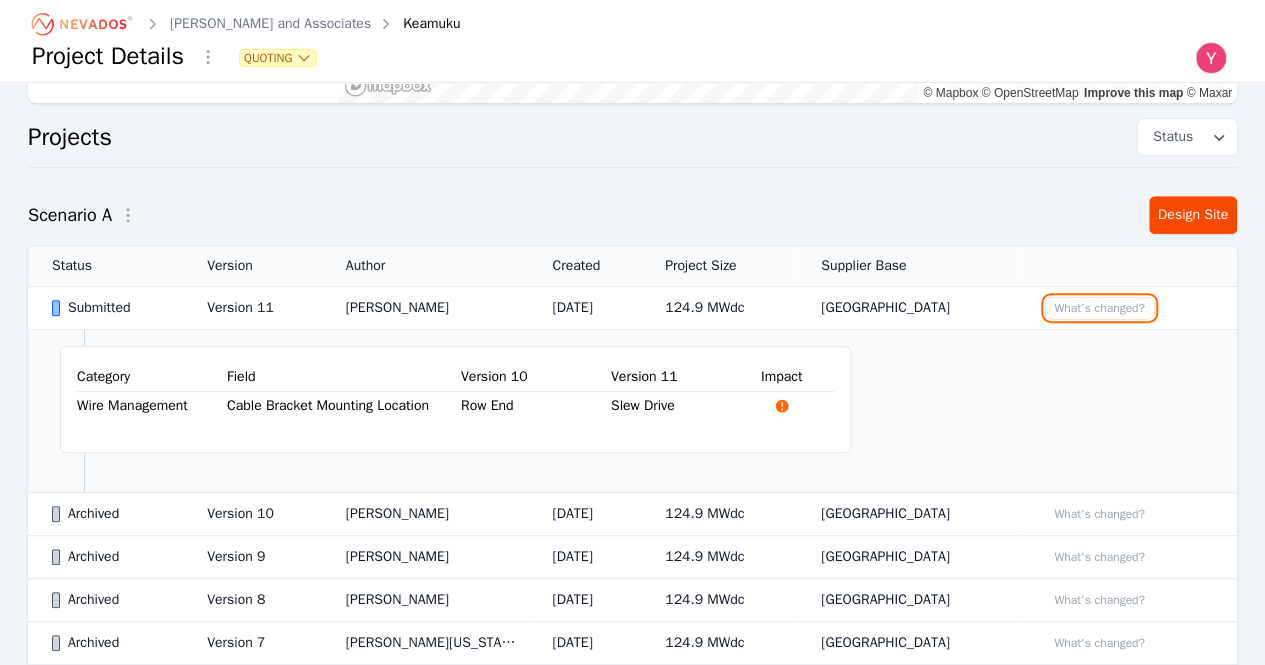 type 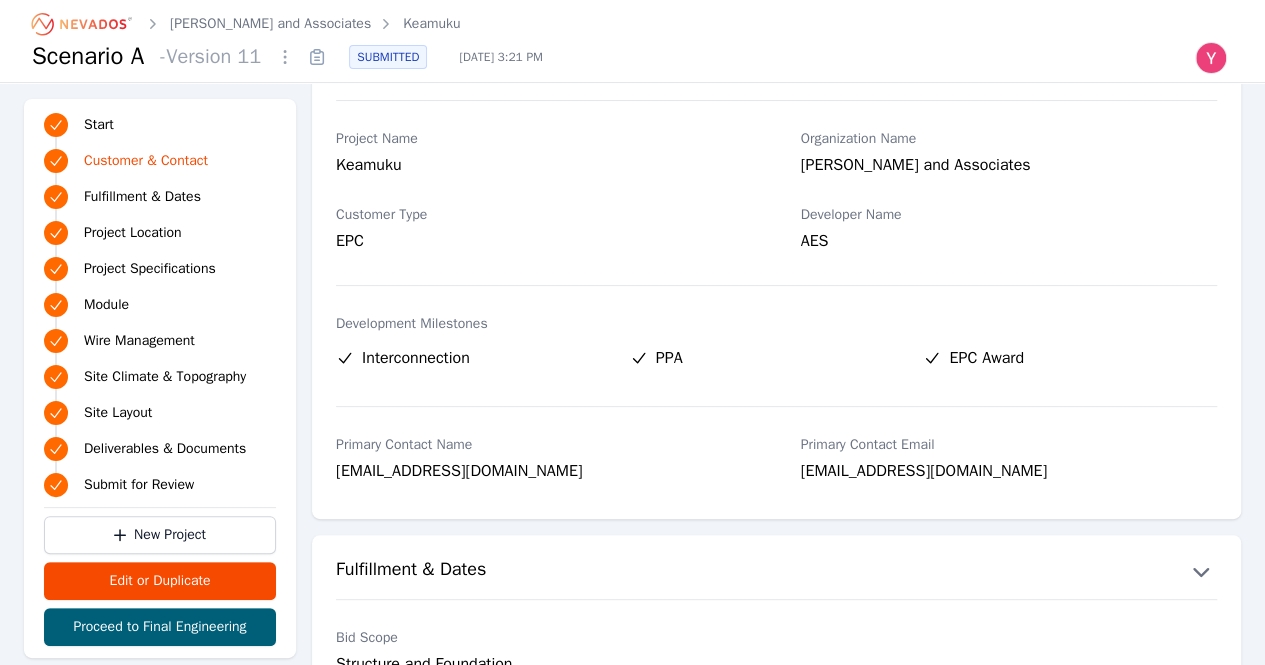 scroll, scrollTop: 0, scrollLeft: 0, axis: both 